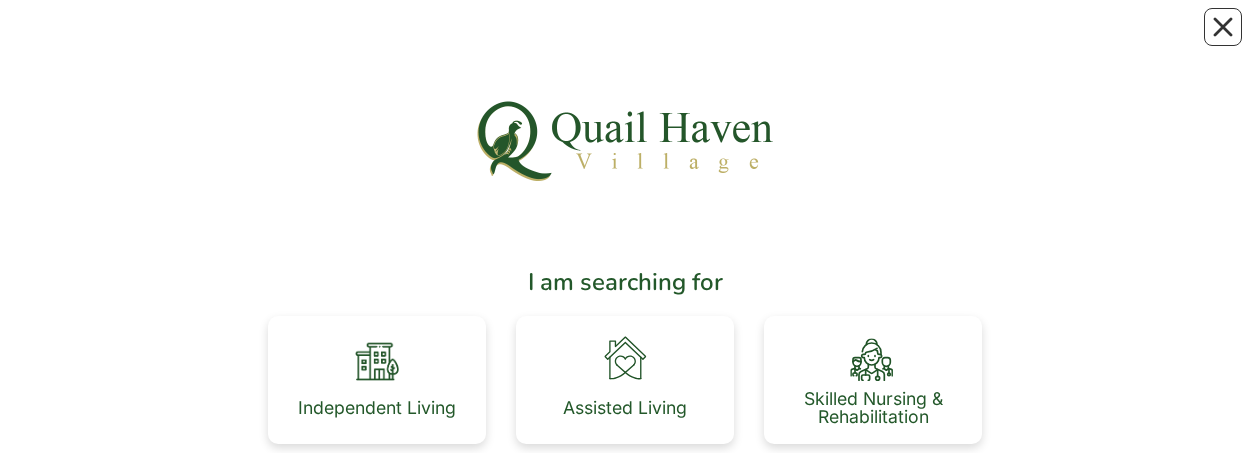 scroll, scrollTop: 100, scrollLeft: 0, axis: vertical 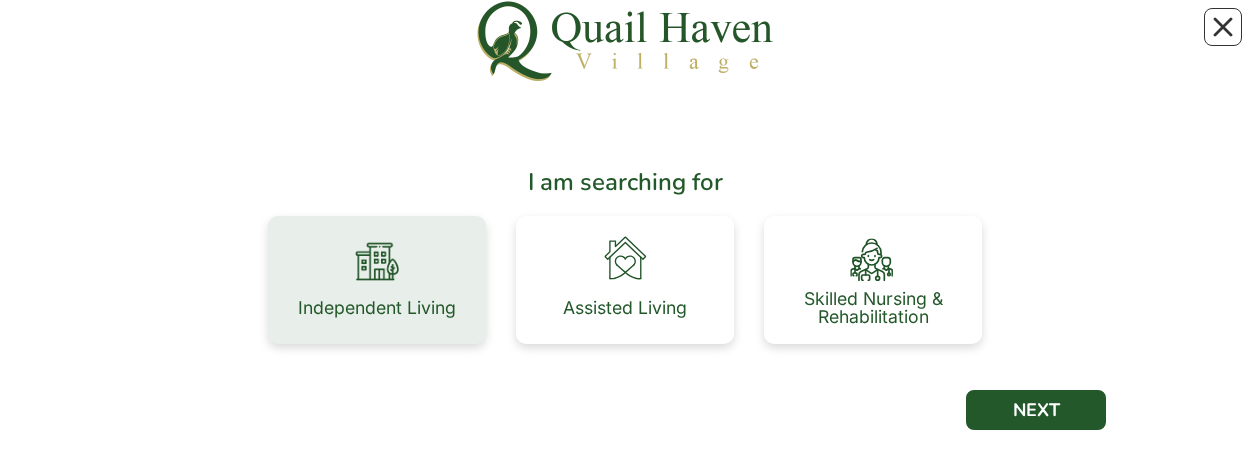 click on "Independent Living" at bounding box center [377, 280] 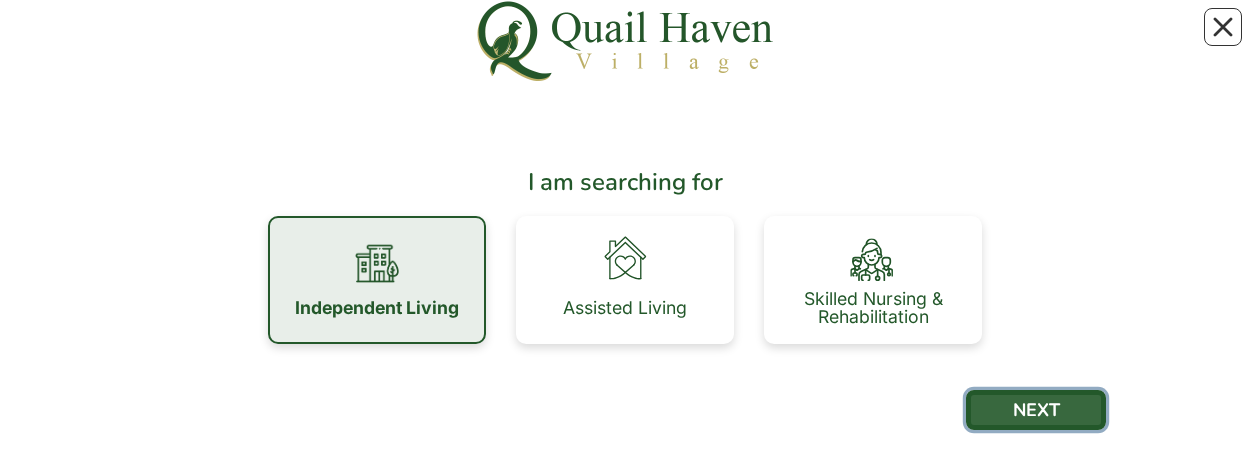 click on "NEXT" at bounding box center [1036, 410] 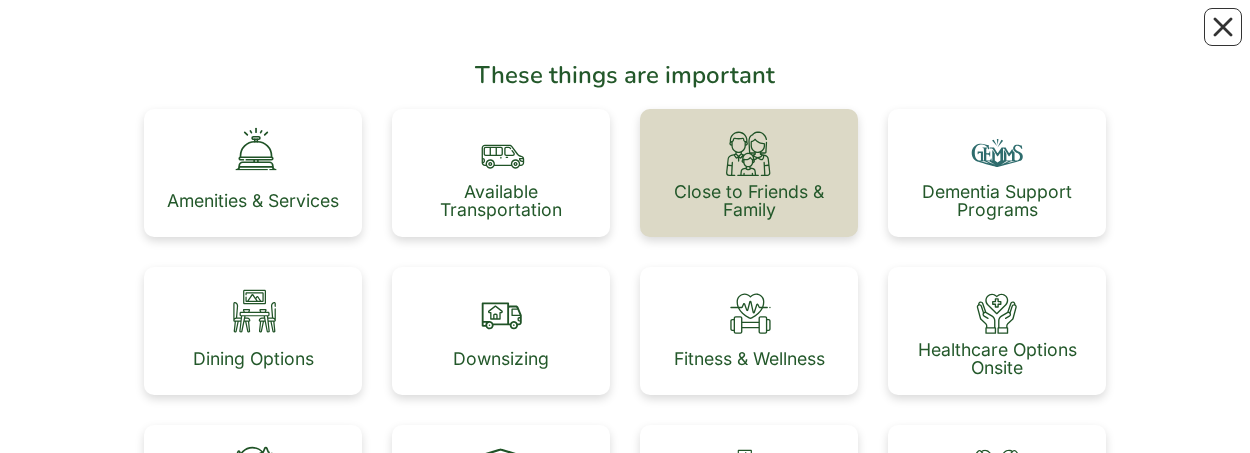 scroll, scrollTop: 200, scrollLeft: 0, axis: vertical 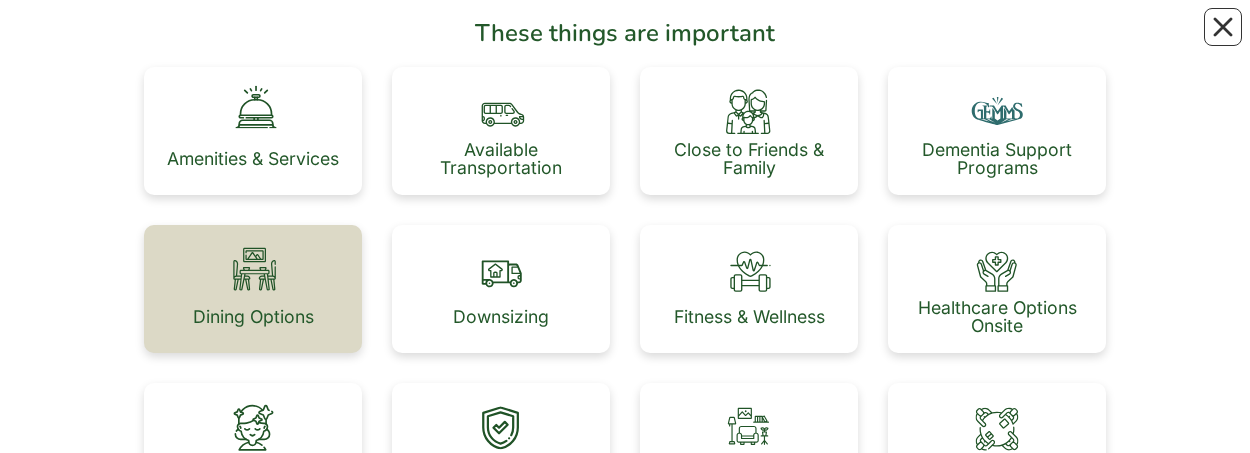 click at bounding box center (253, 269) 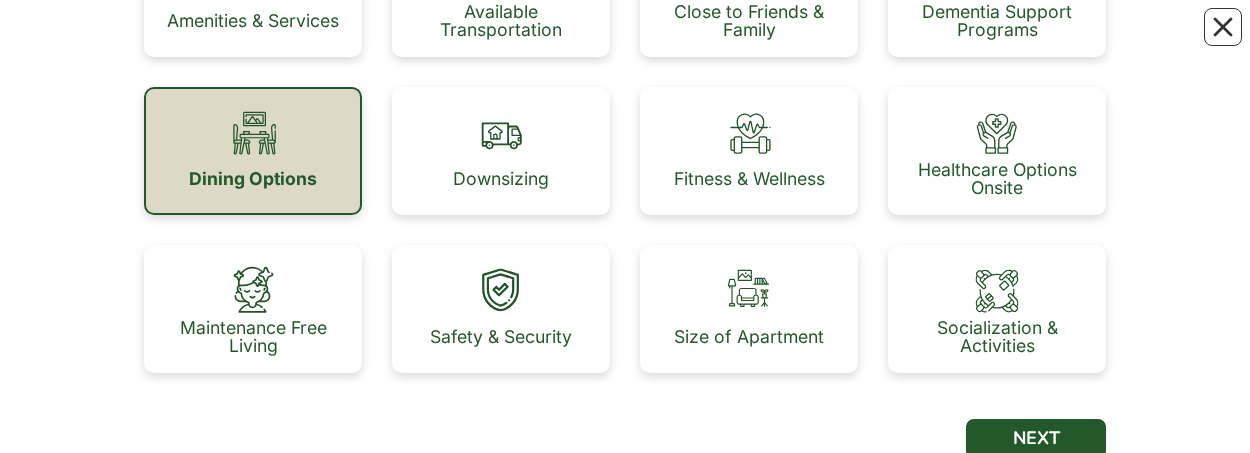 scroll, scrollTop: 400, scrollLeft: 0, axis: vertical 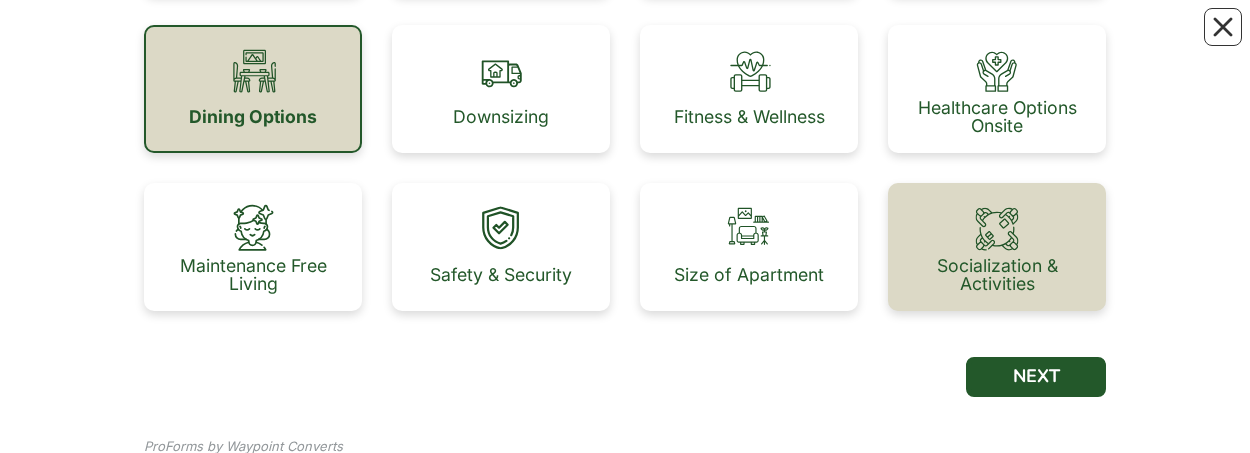 click at bounding box center [997, 227] 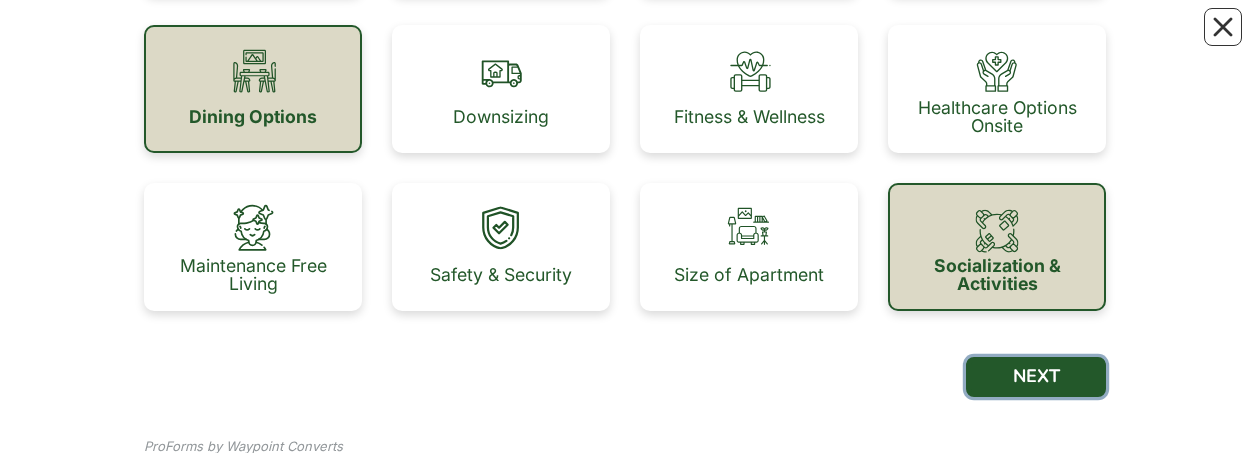 click on "NEXT" at bounding box center [1036, 377] 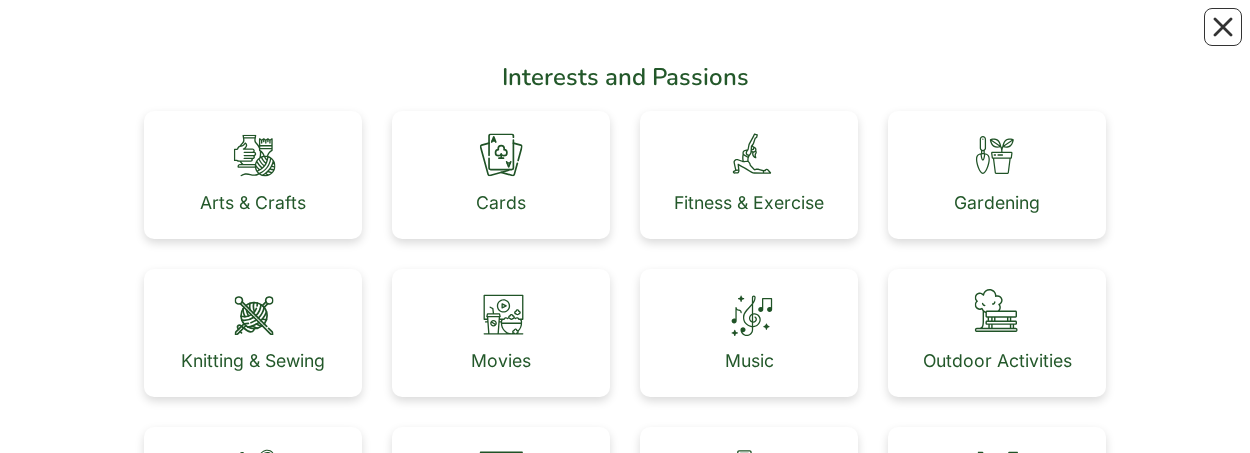 scroll, scrollTop: 200, scrollLeft: 0, axis: vertical 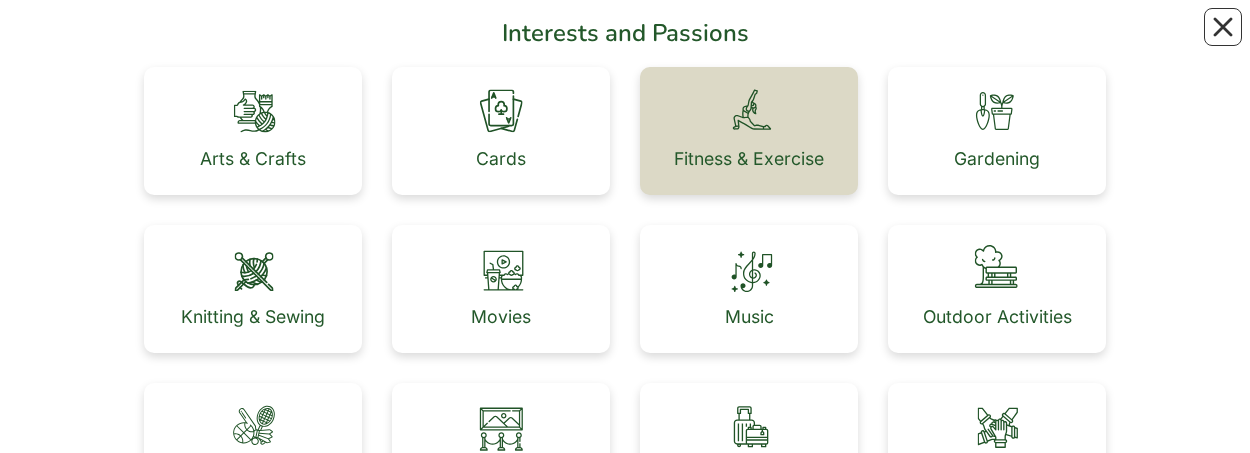 click on "Fitness & Exercise" at bounding box center [749, 159] 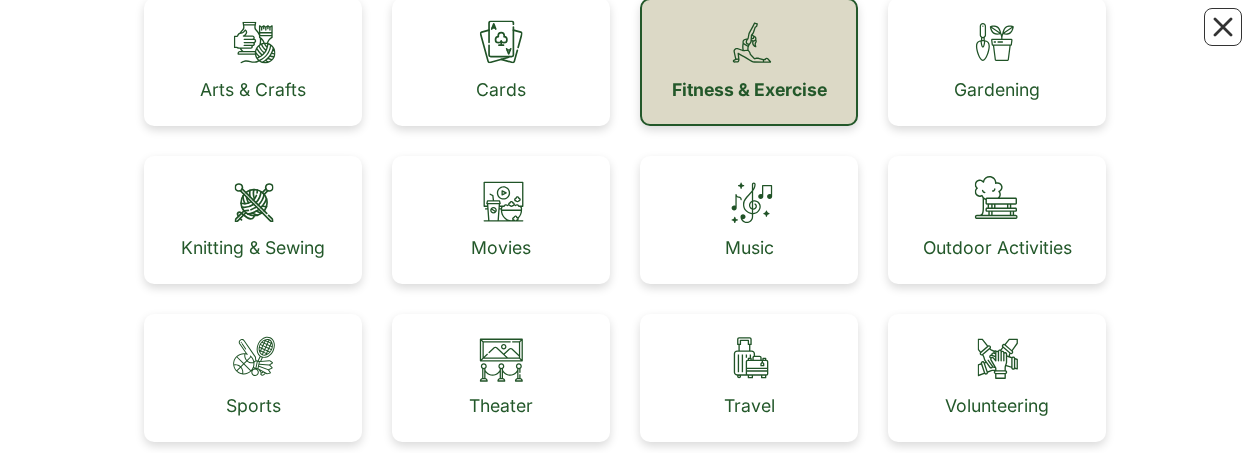 scroll, scrollTop: 300, scrollLeft: 0, axis: vertical 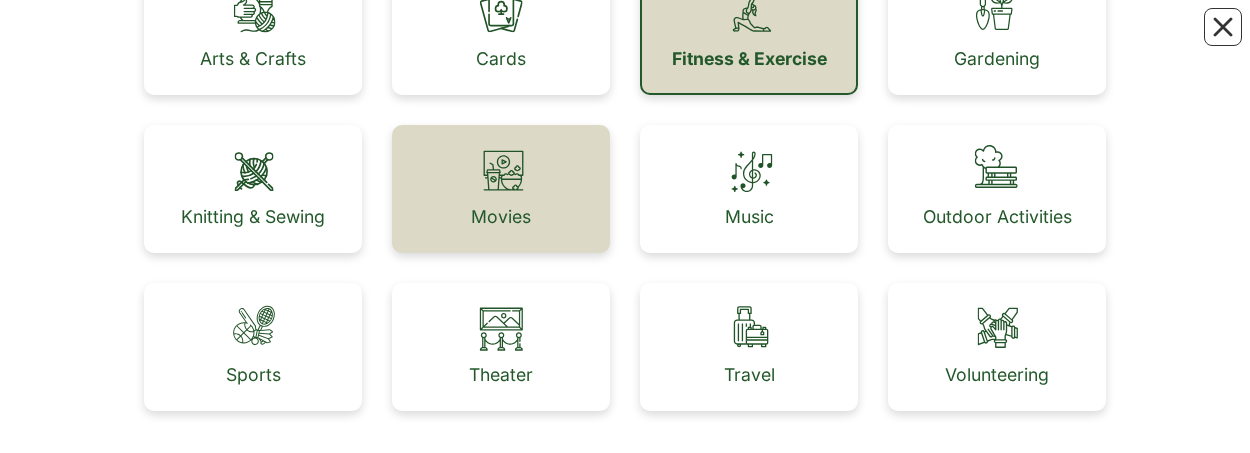 click on "Movies" at bounding box center (501, 217) 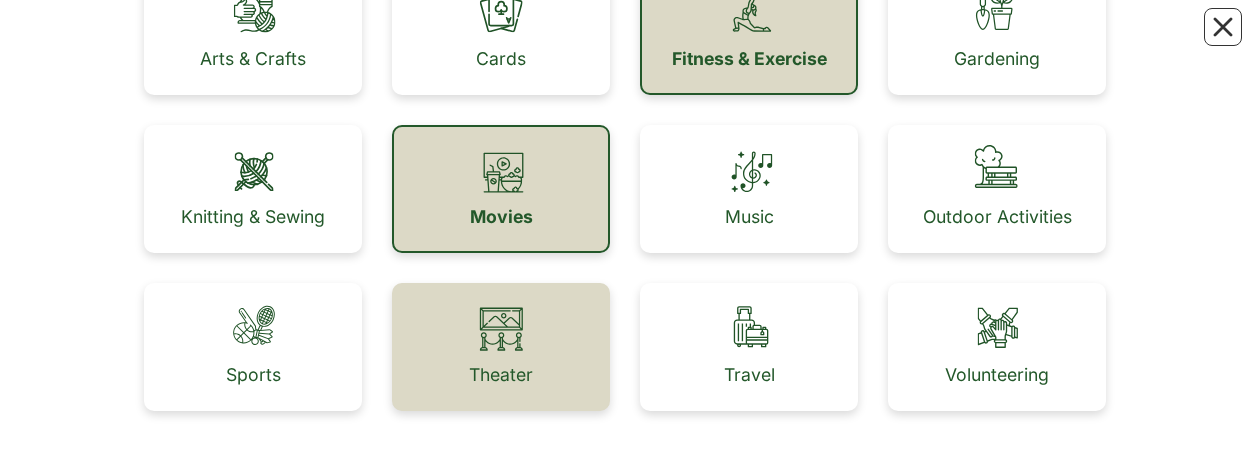 drag, startPoint x: 516, startPoint y: 322, endPoint x: 532, endPoint y: 317, distance: 16.763054 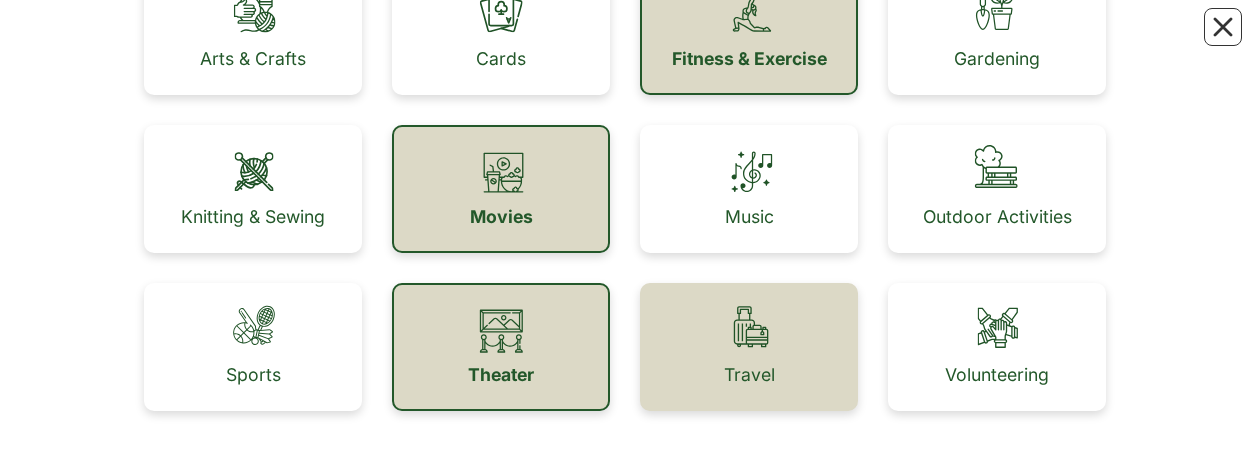 click at bounding box center (749, 327) 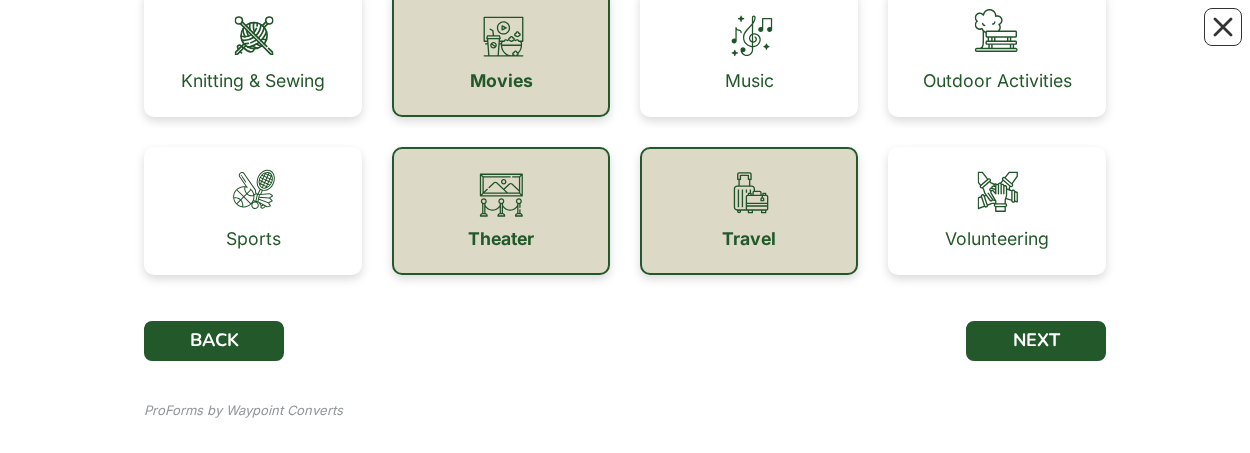 scroll, scrollTop: 470, scrollLeft: 0, axis: vertical 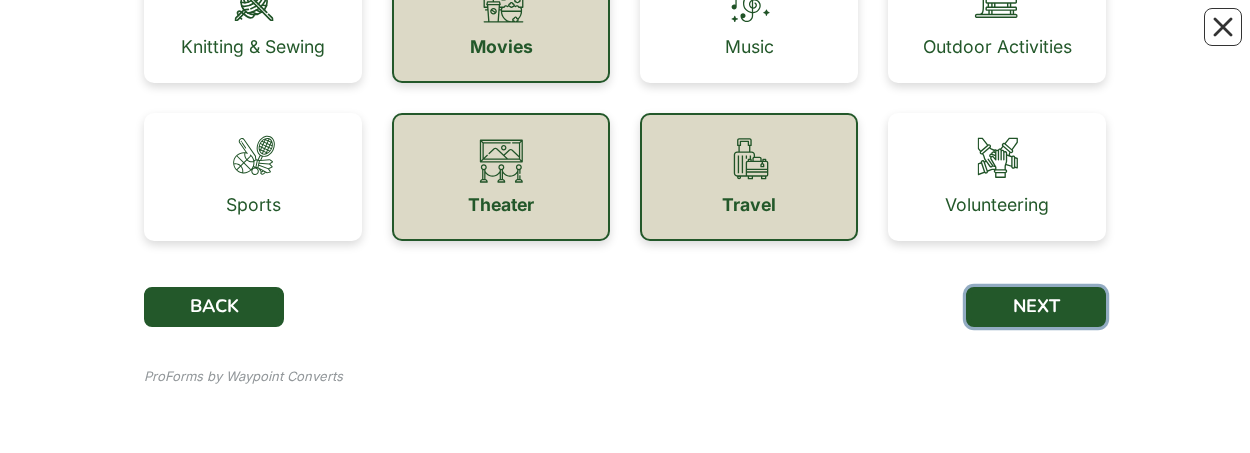 click on "NEXT" at bounding box center (1036, 307) 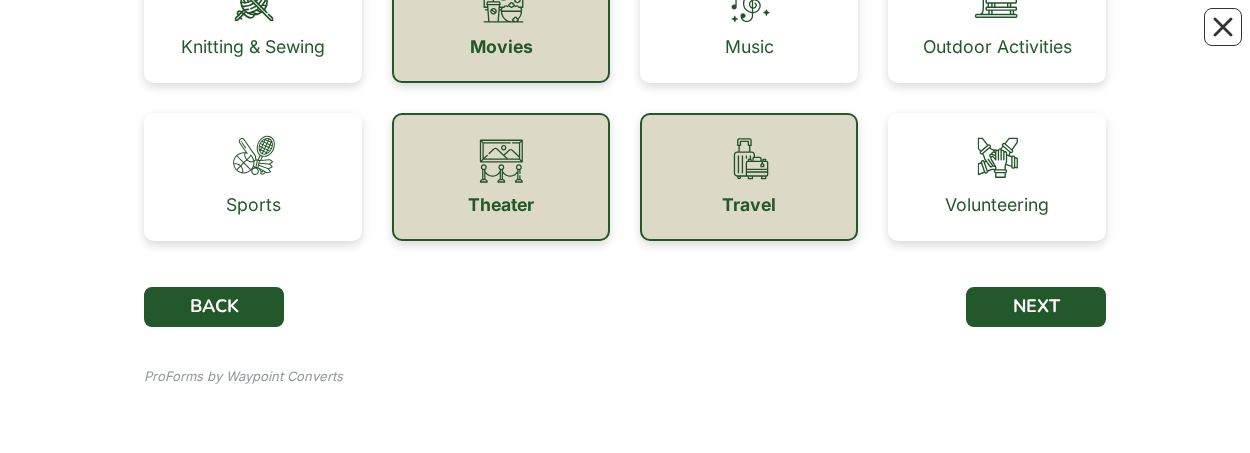 scroll, scrollTop: 0, scrollLeft: 0, axis: both 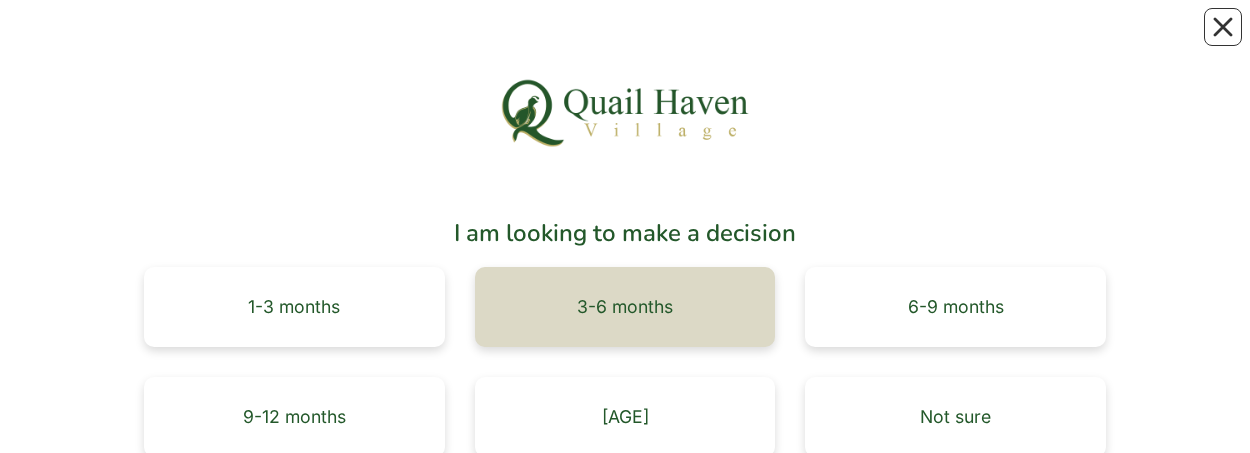 click on "3-6 months" at bounding box center (625, 307) 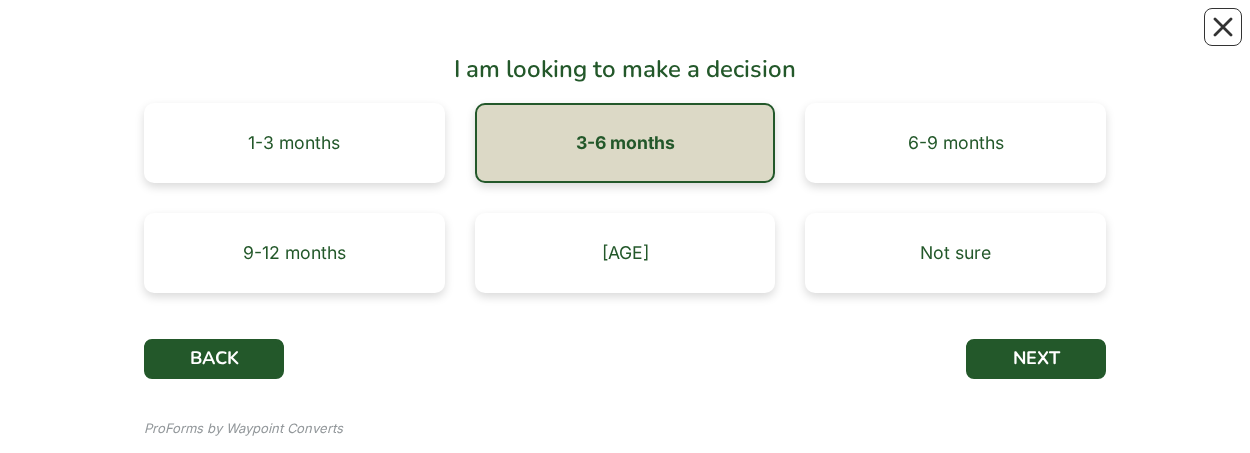 scroll, scrollTop: 216, scrollLeft: 0, axis: vertical 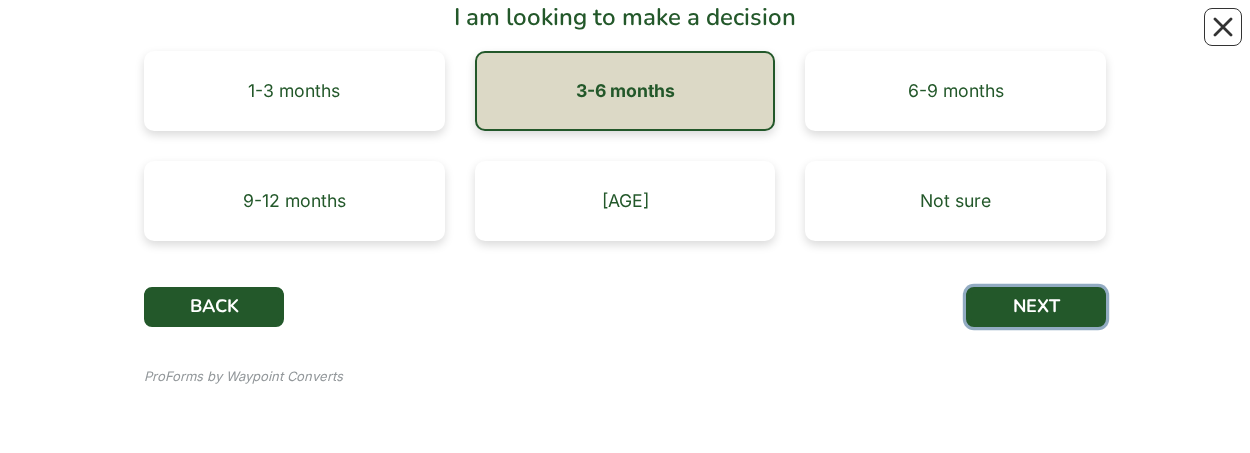 click on "NEXT" at bounding box center (1036, 307) 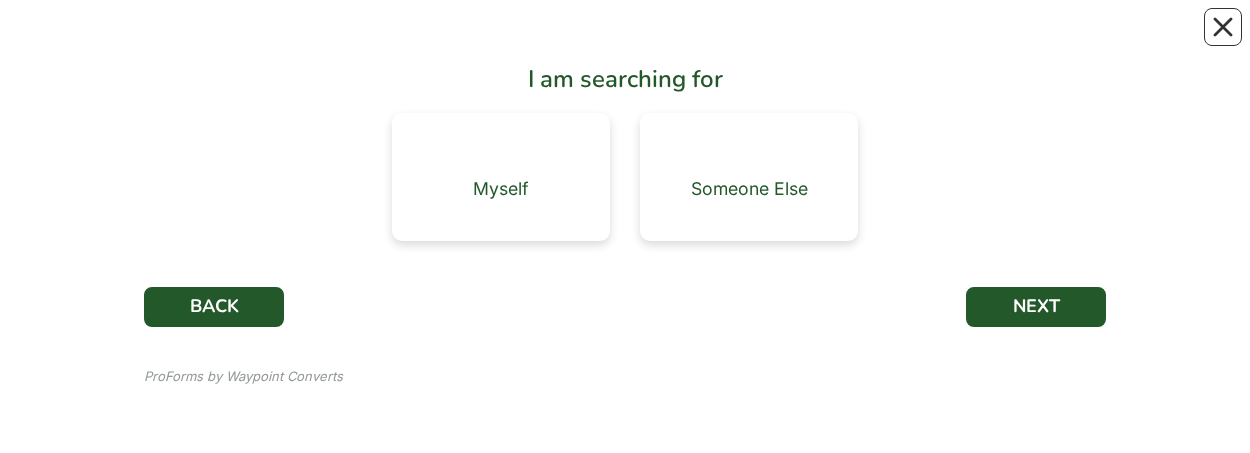 scroll, scrollTop: 0, scrollLeft: 0, axis: both 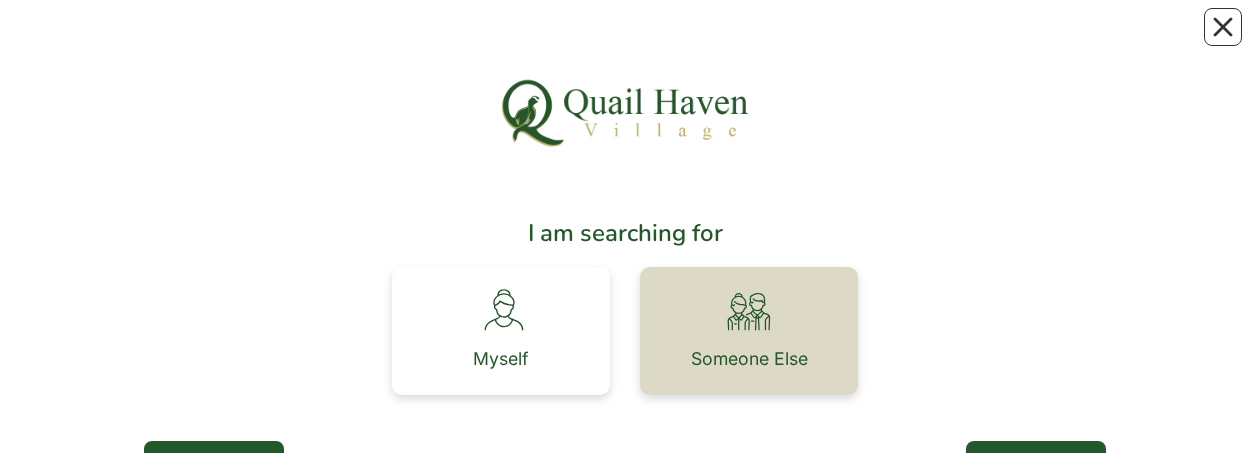 click at bounding box center (749, 311) 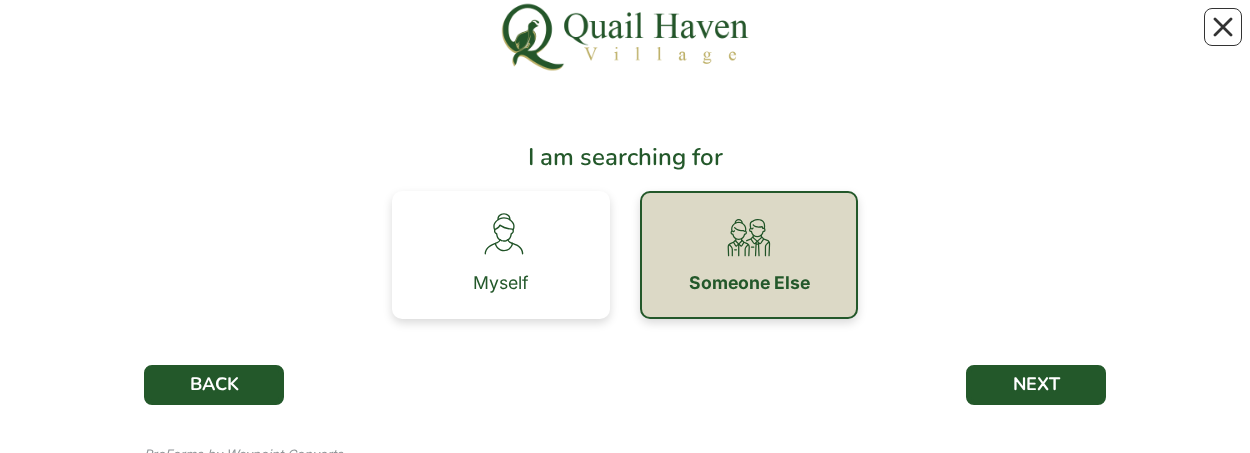 scroll, scrollTop: 154, scrollLeft: 0, axis: vertical 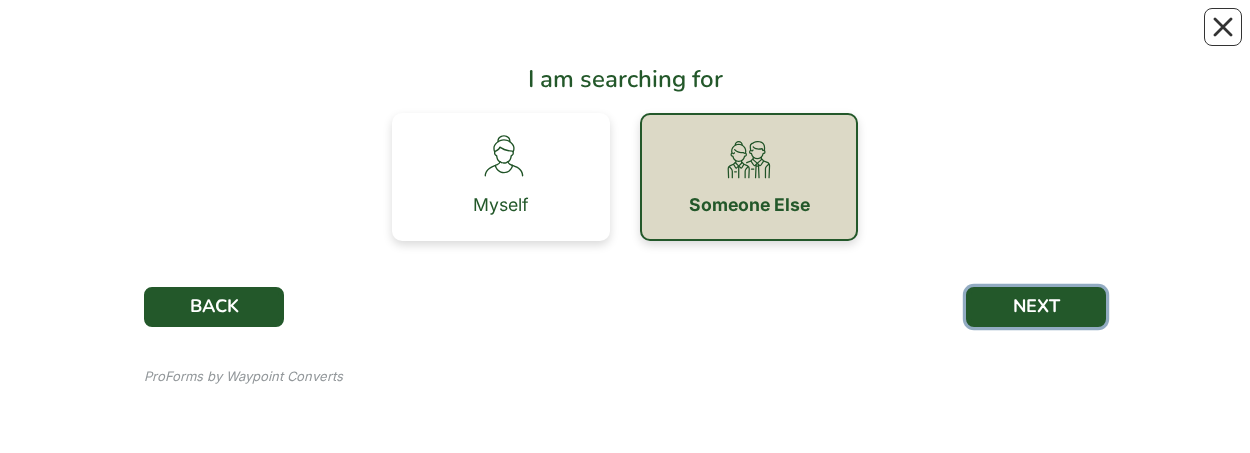 click on "NEXT" at bounding box center (1036, 307) 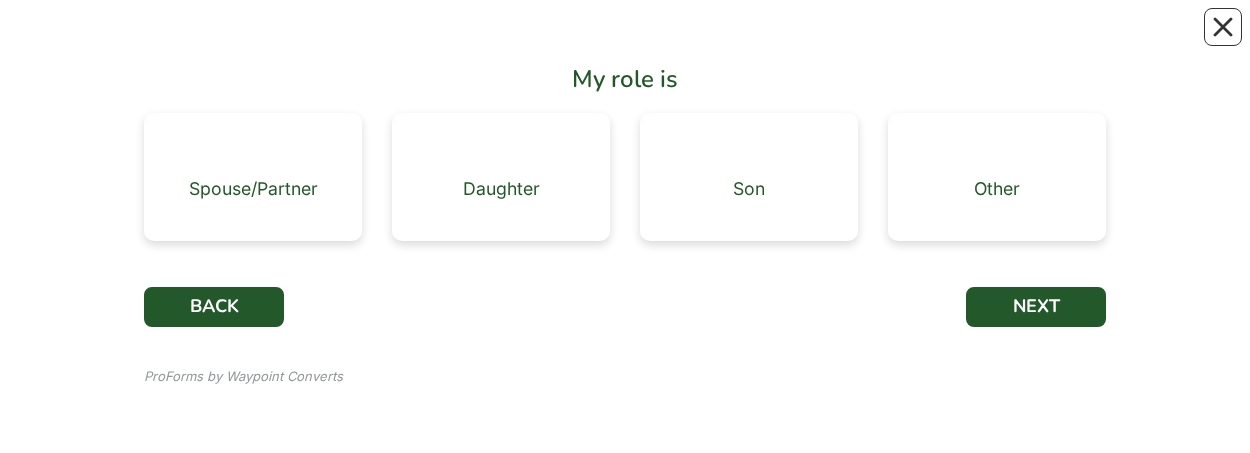 scroll, scrollTop: 0, scrollLeft: 0, axis: both 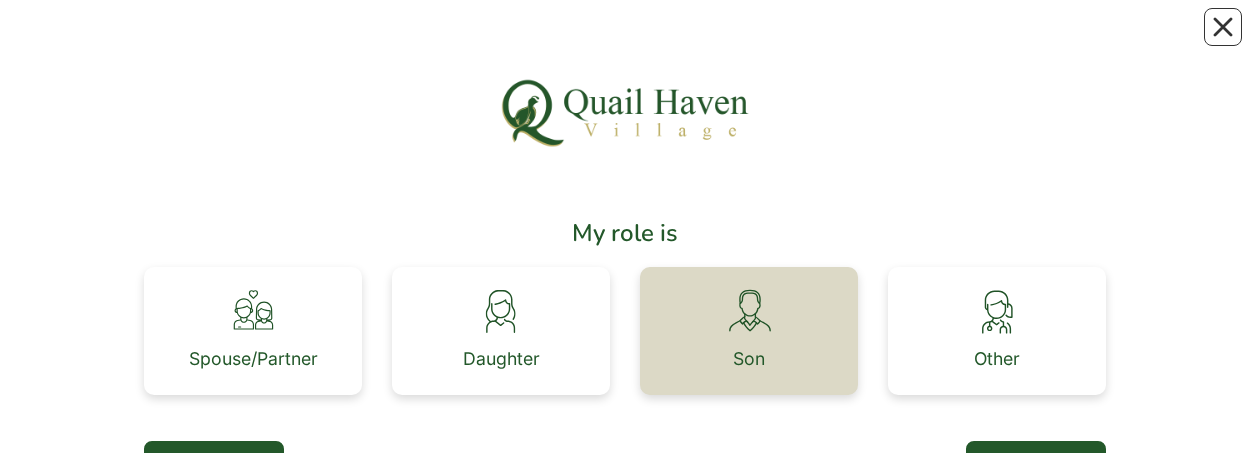 click at bounding box center [749, 311] 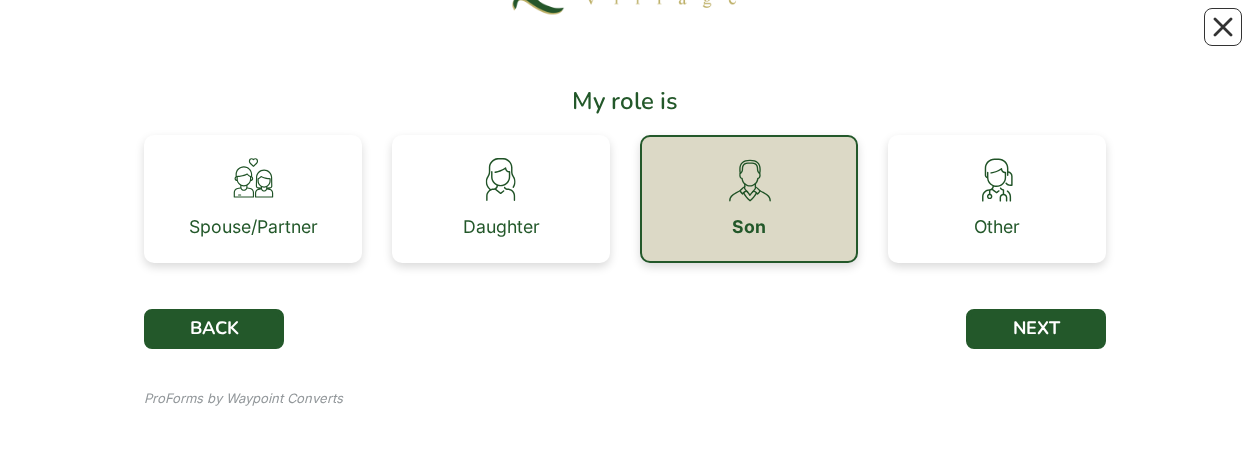 scroll, scrollTop: 154, scrollLeft: 0, axis: vertical 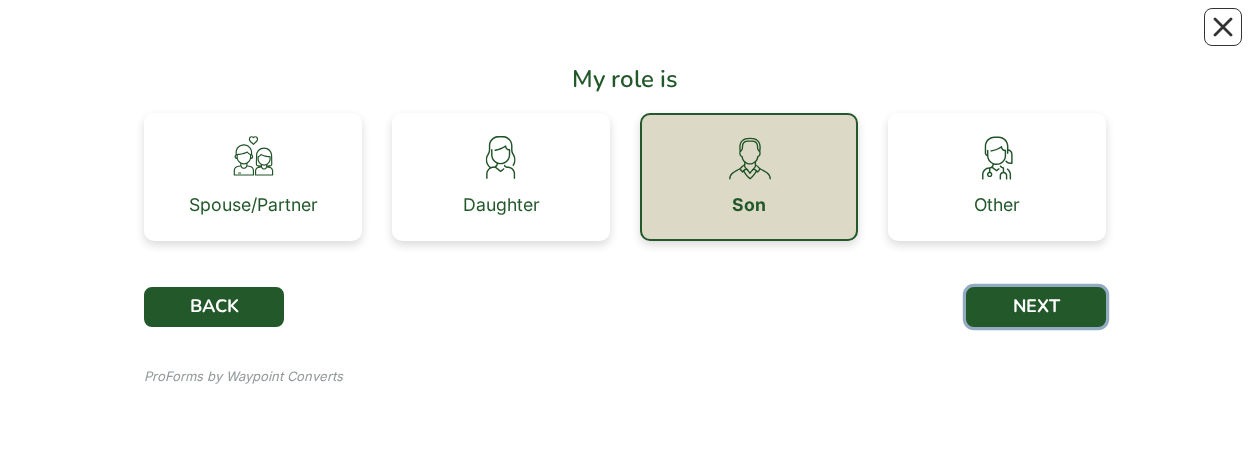 click on "NEXT" at bounding box center [1036, 307] 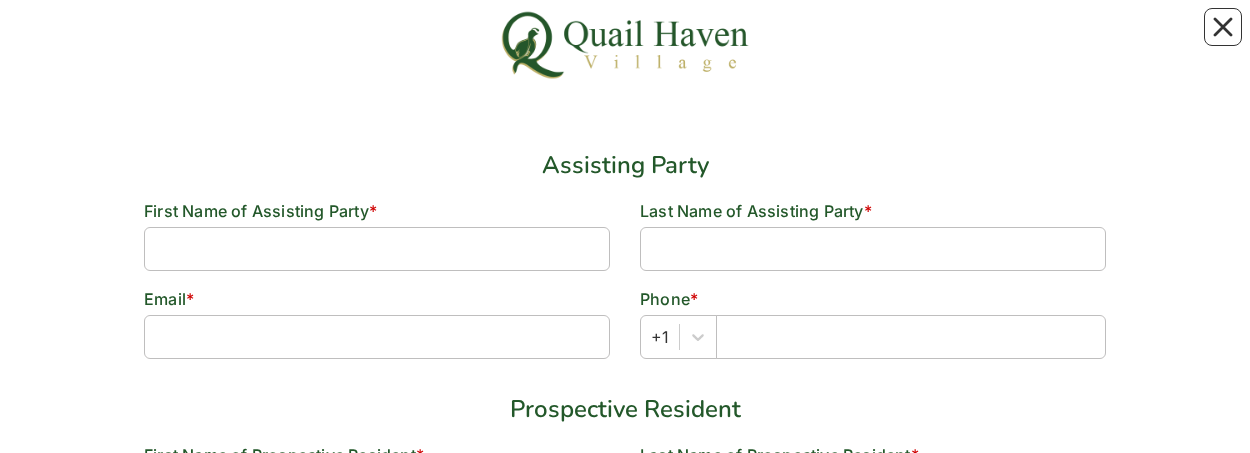 scroll, scrollTop: 100, scrollLeft: 0, axis: vertical 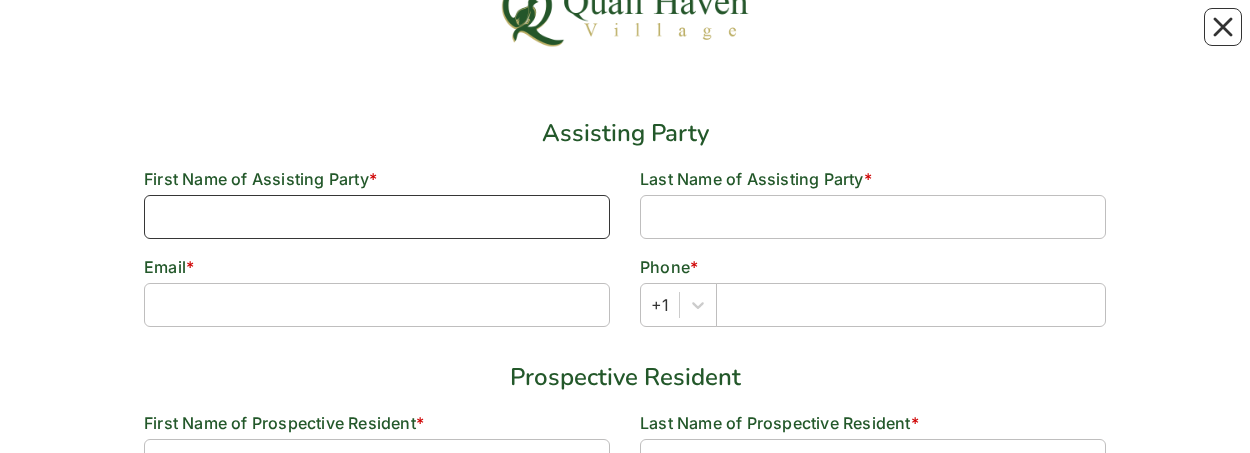 click at bounding box center (377, 217) 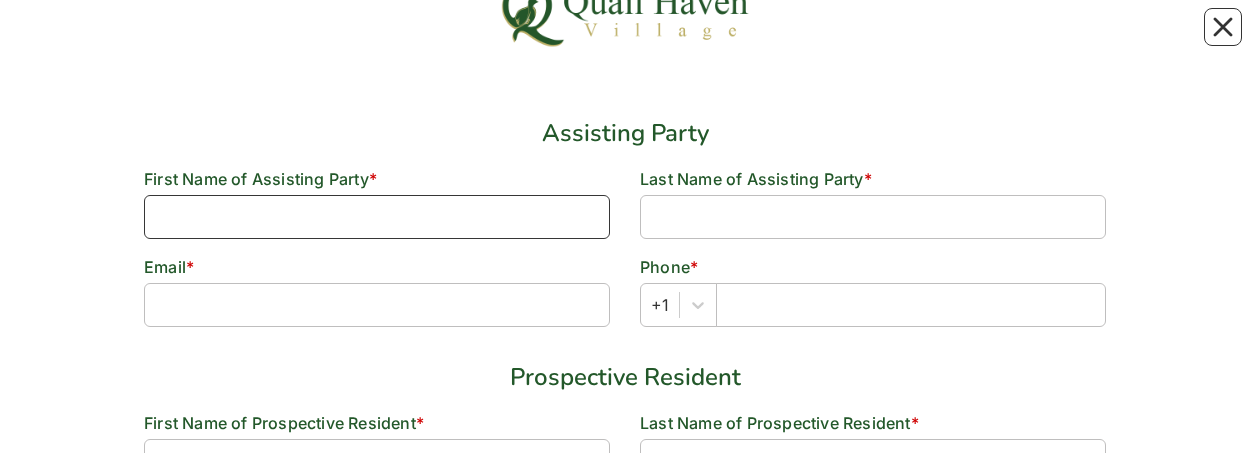 type on "Scott" 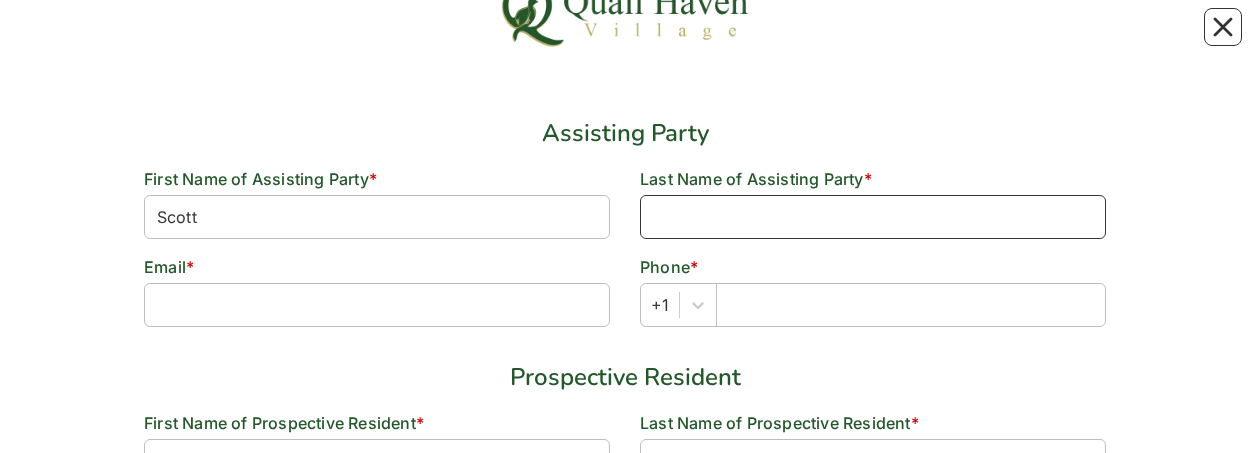 type on "[LAST]" 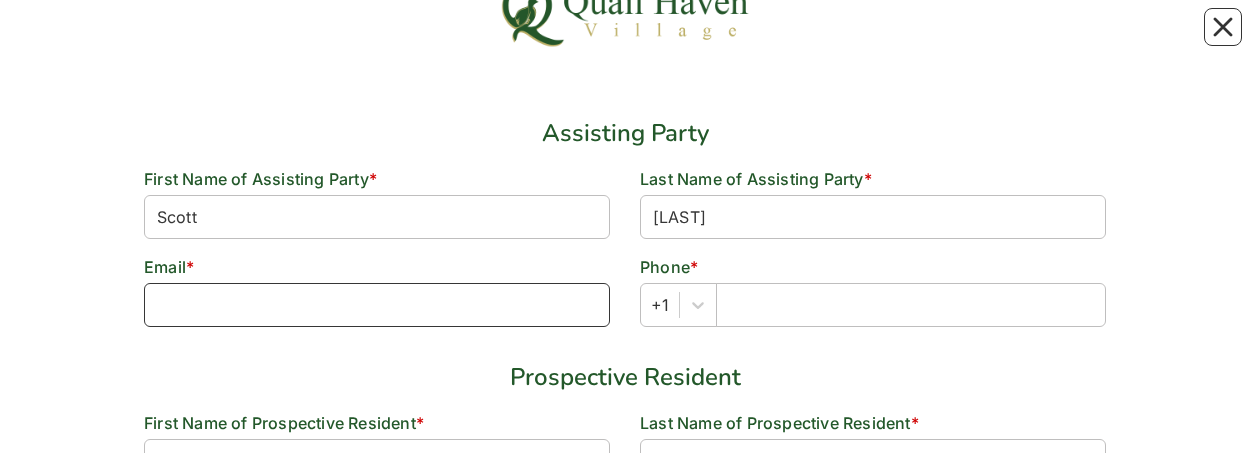 type on "[EMAIL]" 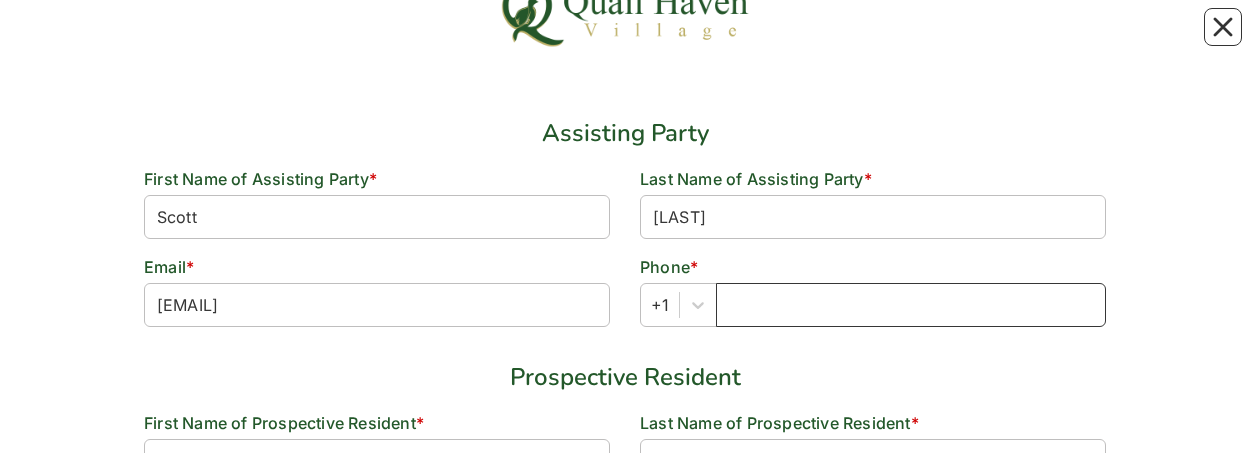 click at bounding box center [911, 305] 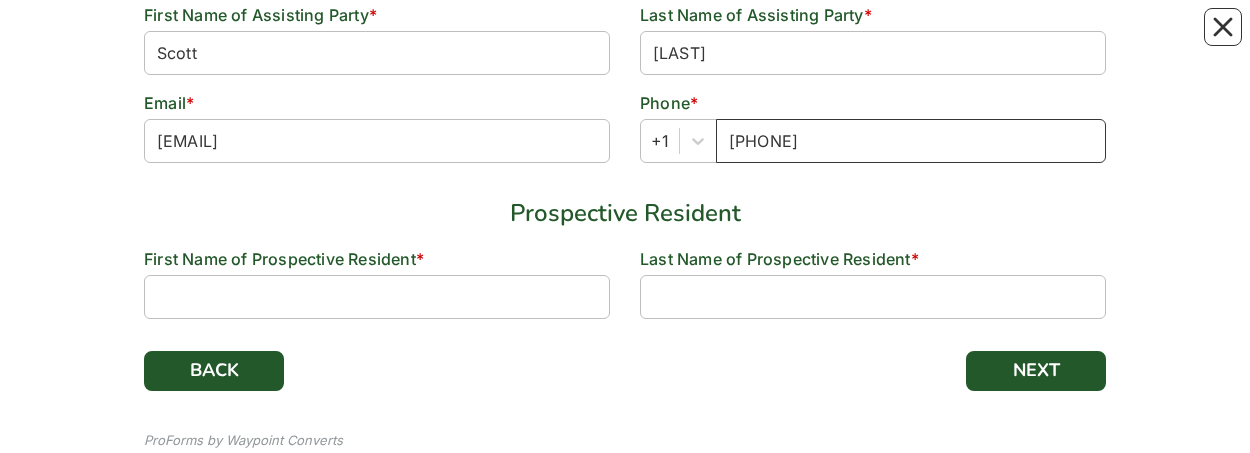 scroll, scrollTop: 328, scrollLeft: 0, axis: vertical 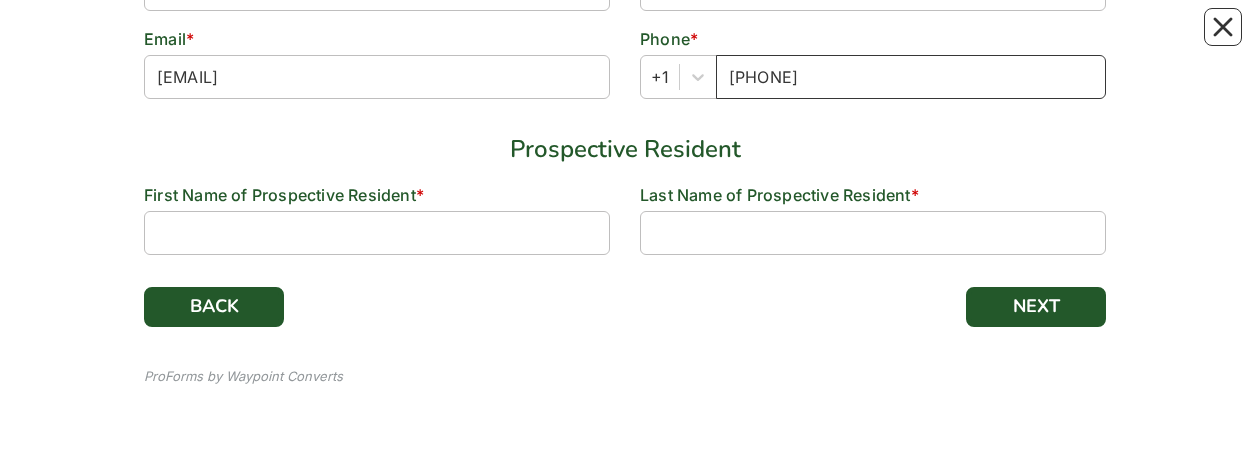 type on "[PHONE]" 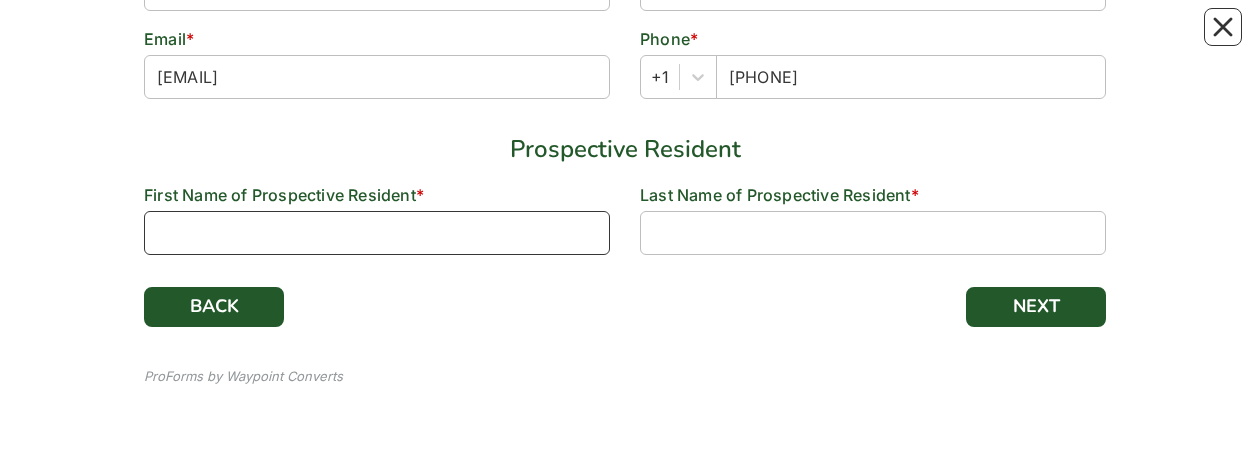 click at bounding box center [377, 233] 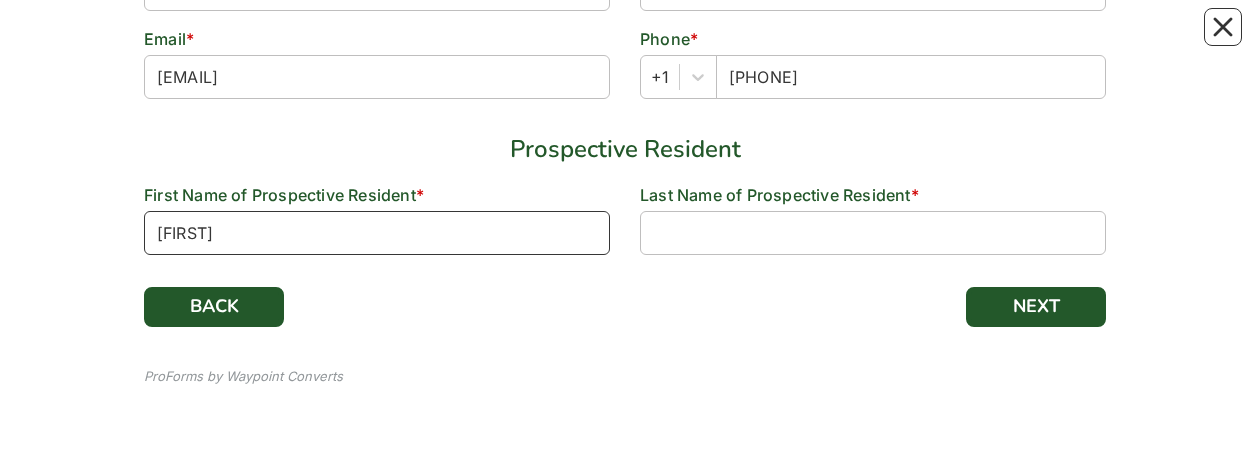 type on "[FIRST]" 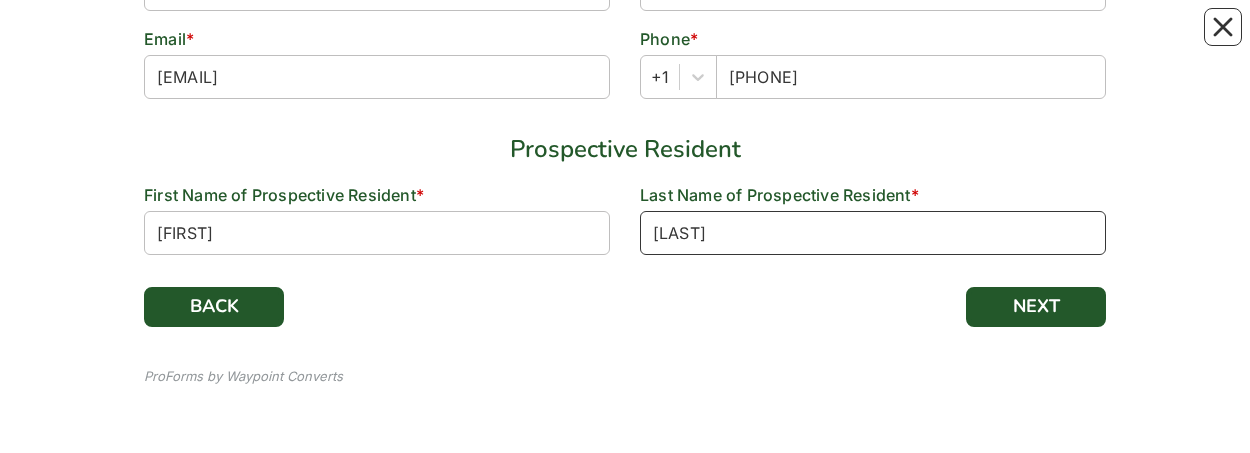 type on "[LAST]" 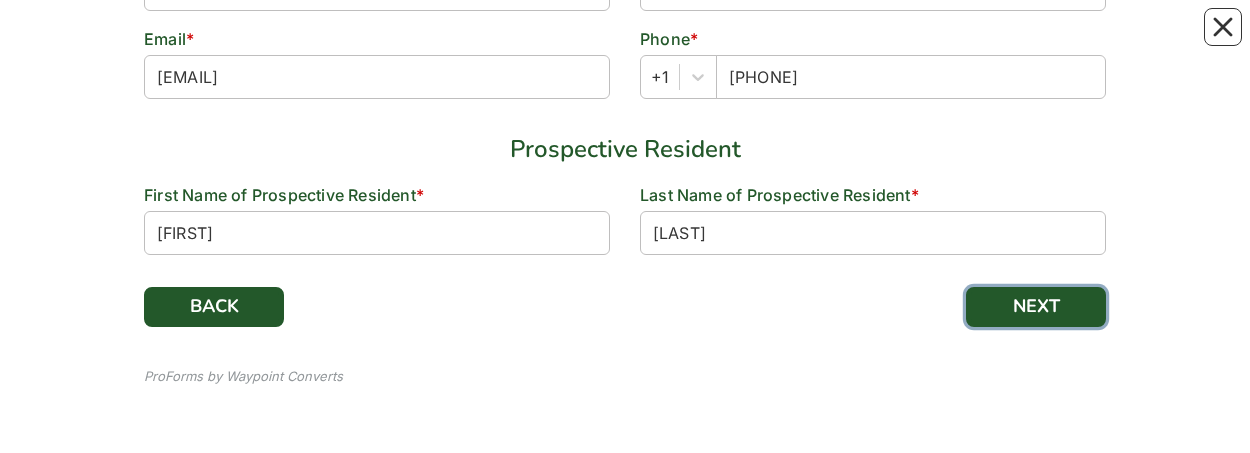 click on "NEXT" at bounding box center (1036, 307) 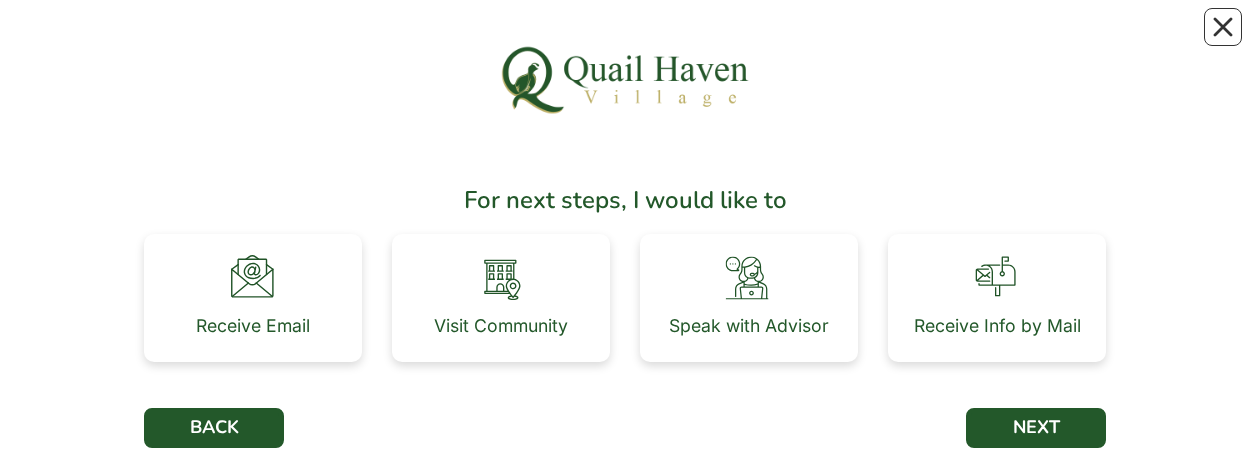 scroll, scrollTop: 63, scrollLeft: 0, axis: vertical 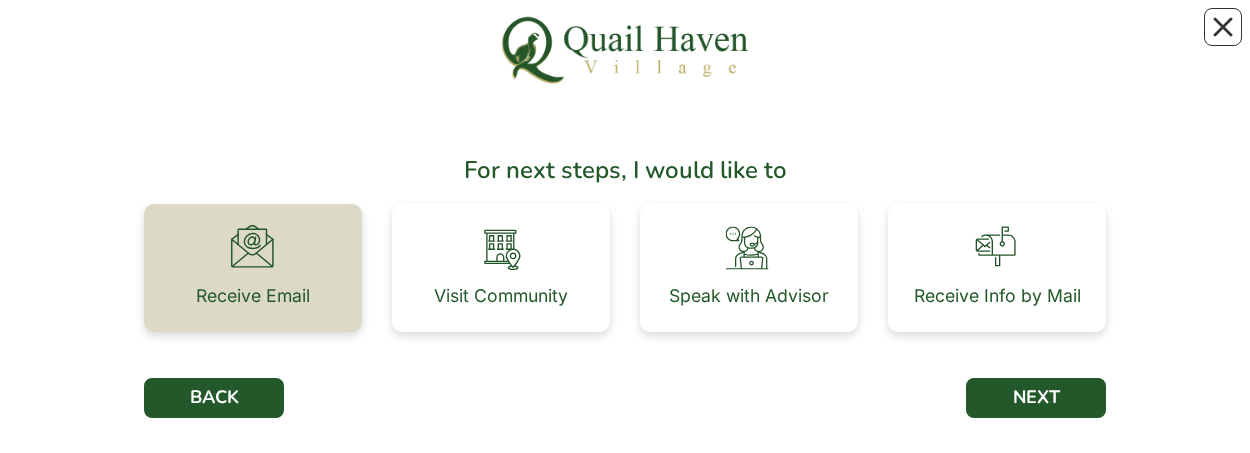 click on "Receive Email" at bounding box center (253, 268) 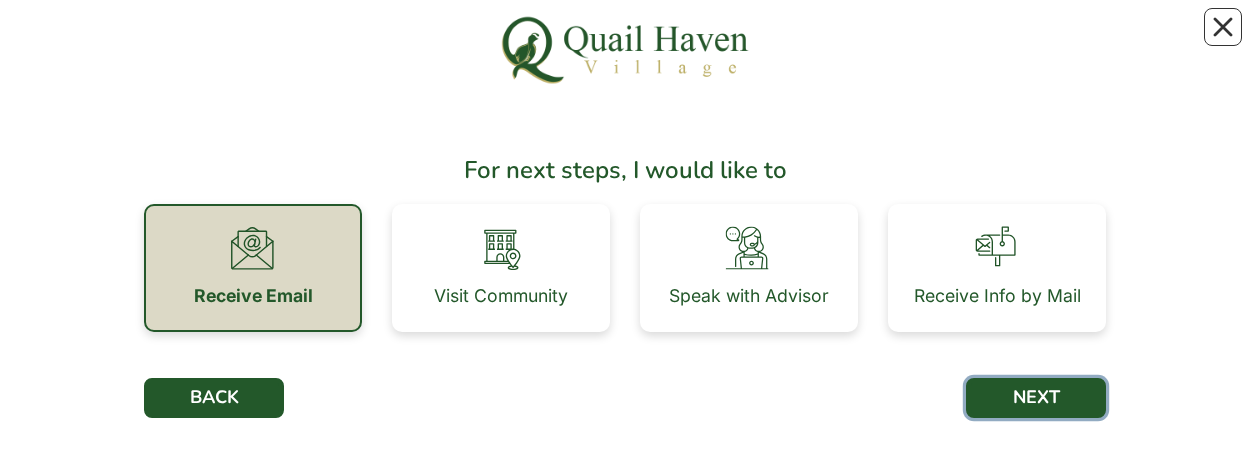click on "NEXT" at bounding box center [1036, 398] 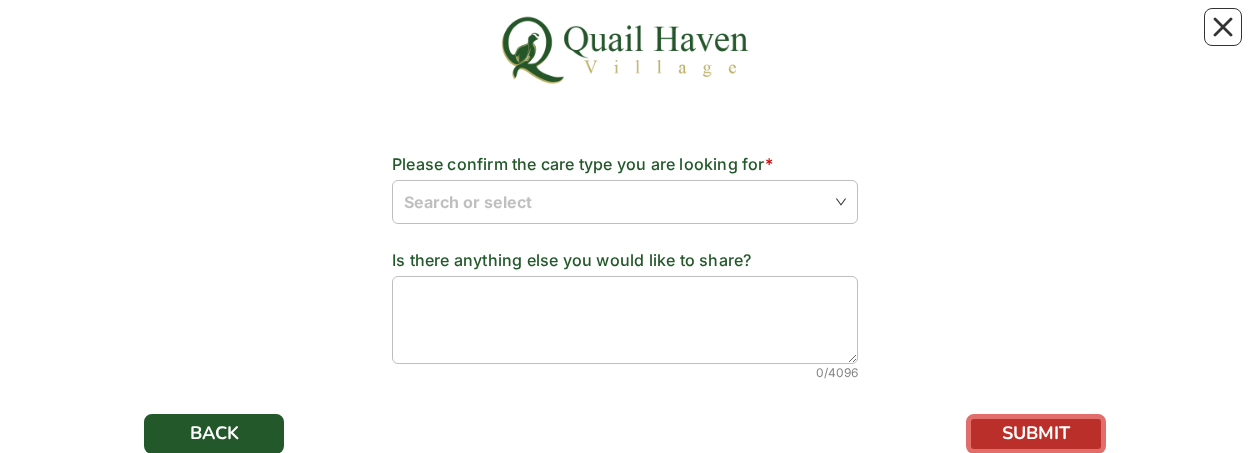 scroll, scrollTop: 0, scrollLeft: 0, axis: both 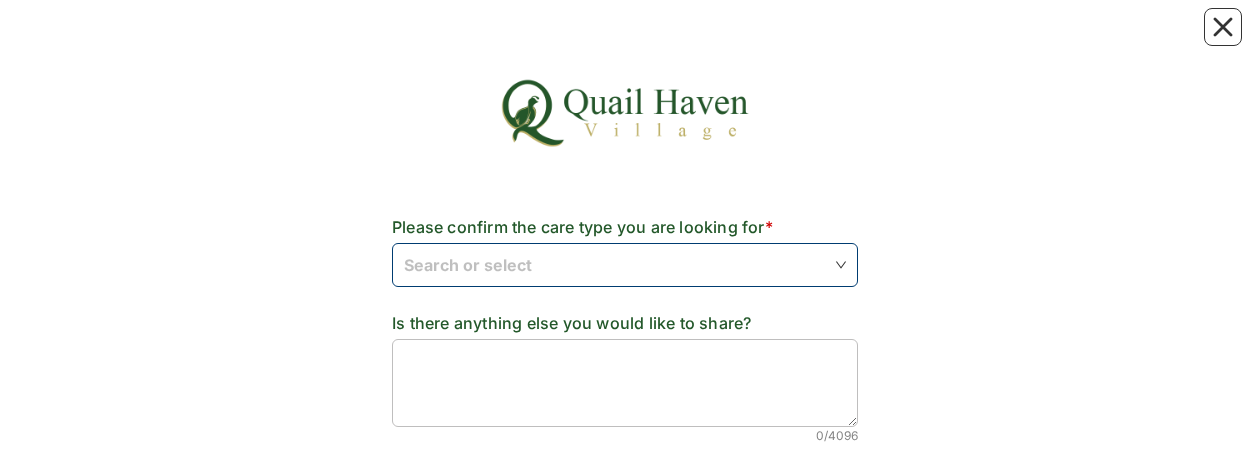 click at bounding box center [625, 264] 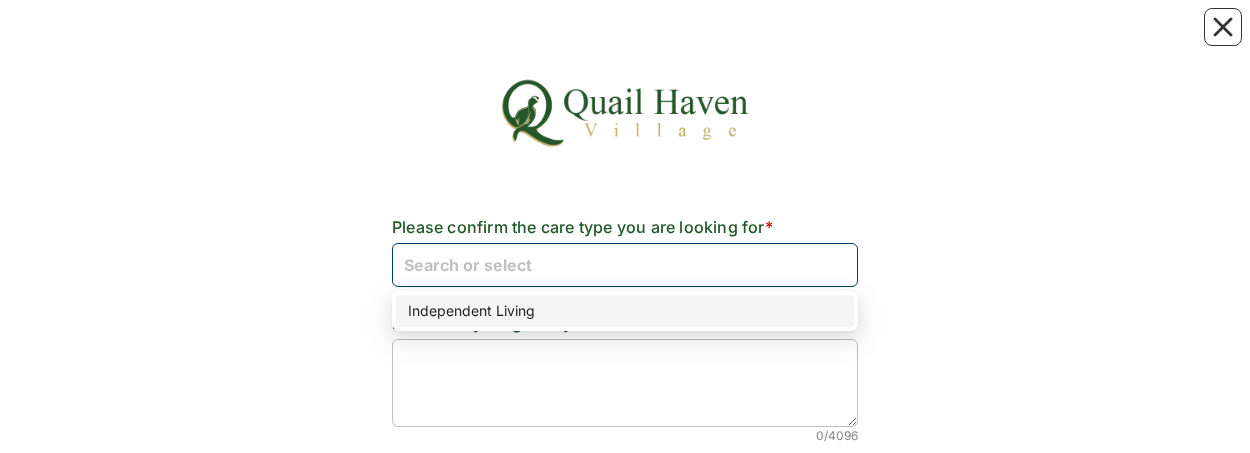 click on "Independent Living" at bounding box center [625, 311] 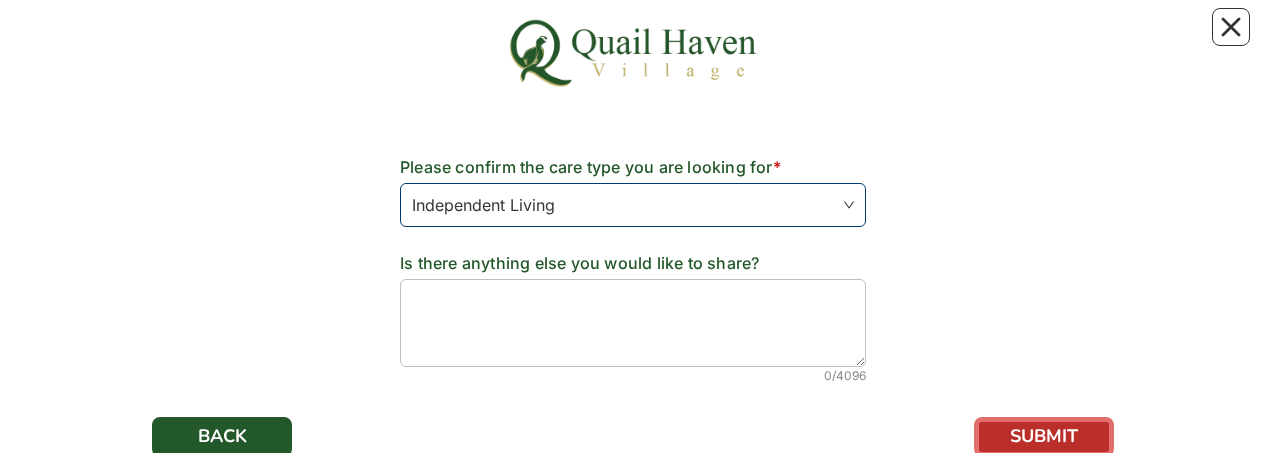 scroll, scrollTop: 100, scrollLeft: 0, axis: vertical 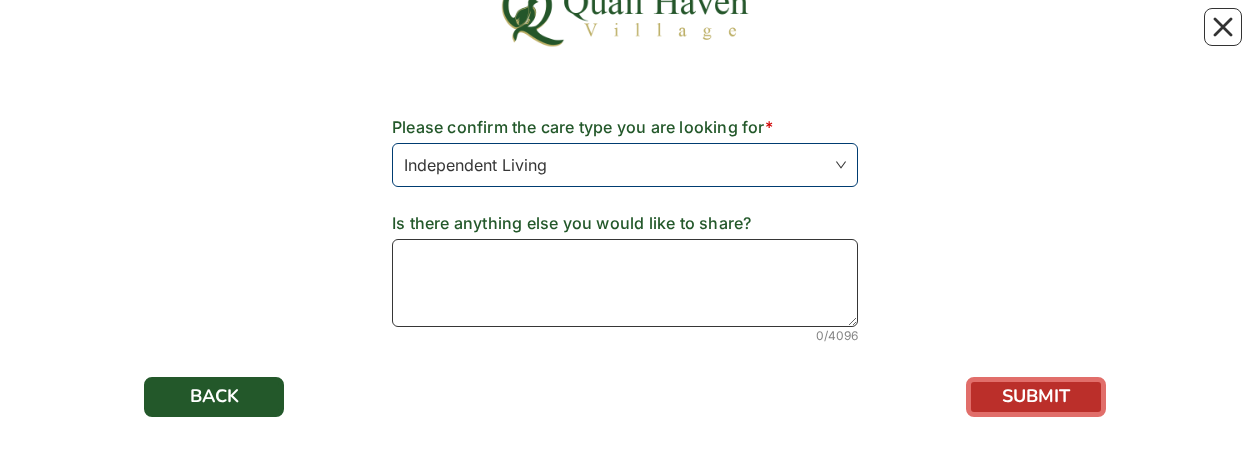 click at bounding box center (625, 283) 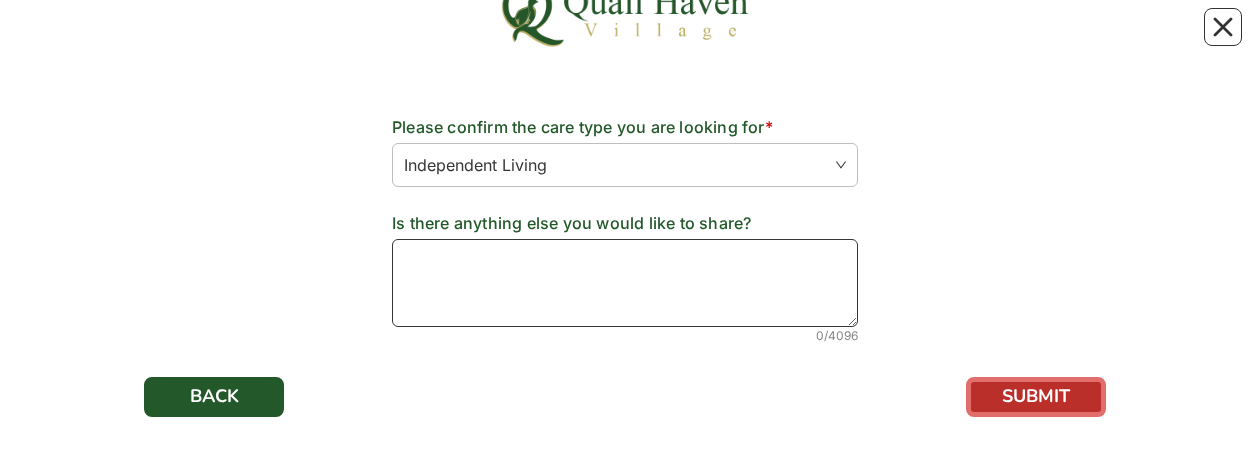 click at bounding box center (625, 283) 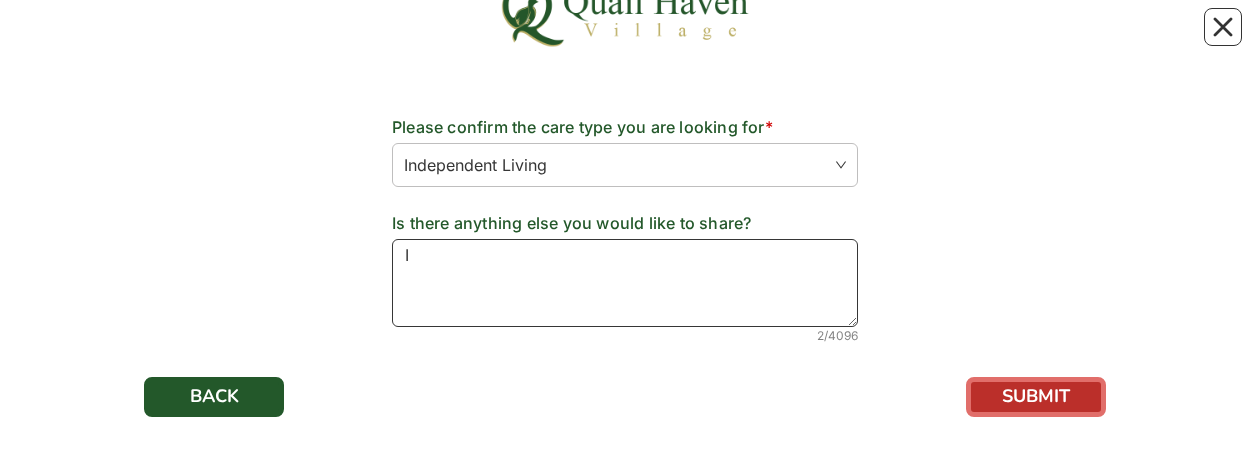 type on "I" 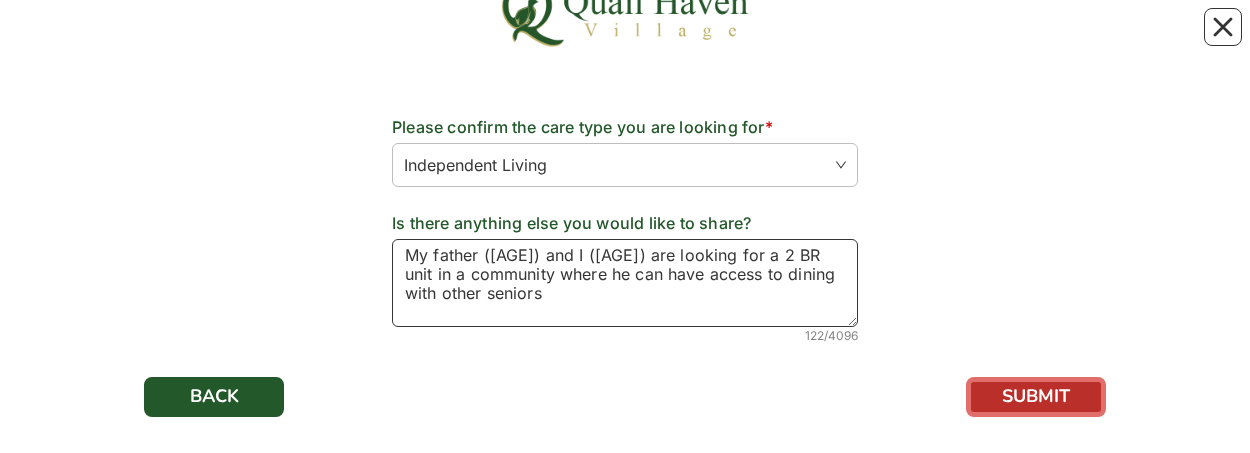 click on "My father ([AGE]) and I ([AGE]) are looking for a 2 BR unit in a community where he can have access to dining with other seniors" at bounding box center (625, 283) 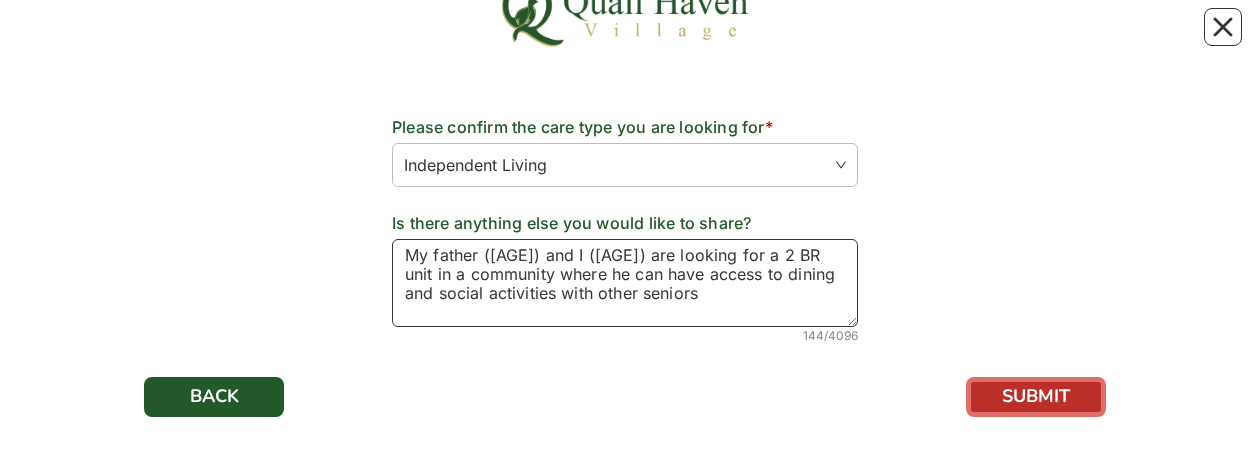 click on "My father ([AGE]) and I ([AGE]) are looking for a 2 BR unit in a community where he can have access to dining and social activities with other seniors" at bounding box center (625, 283) 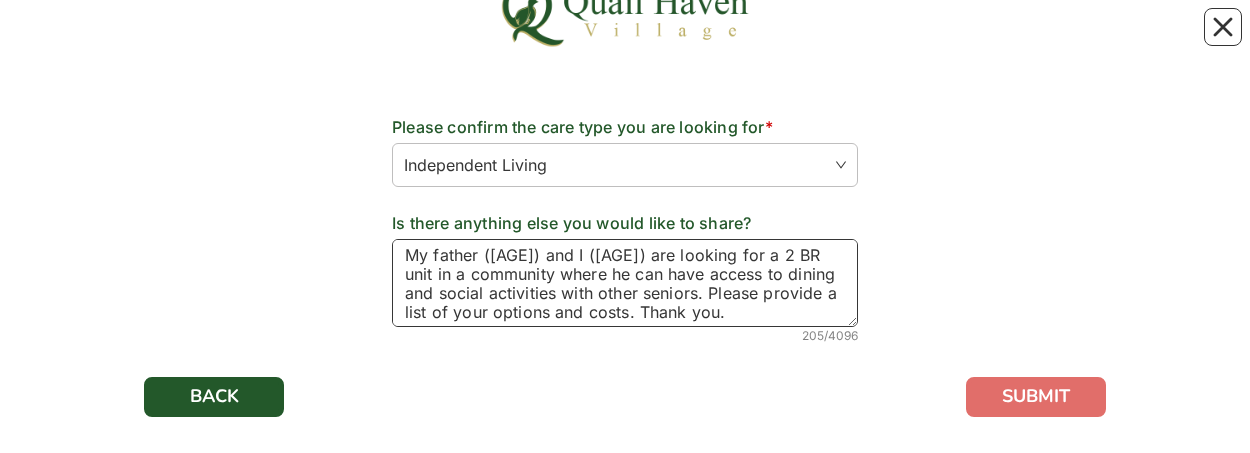 type on "My father ([AGE]) and I ([AGE]) are looking for a 2 BR unit in a community where he can have access to dining and social activities with other seniors. Please provide a list of your options and costs. Thank you." 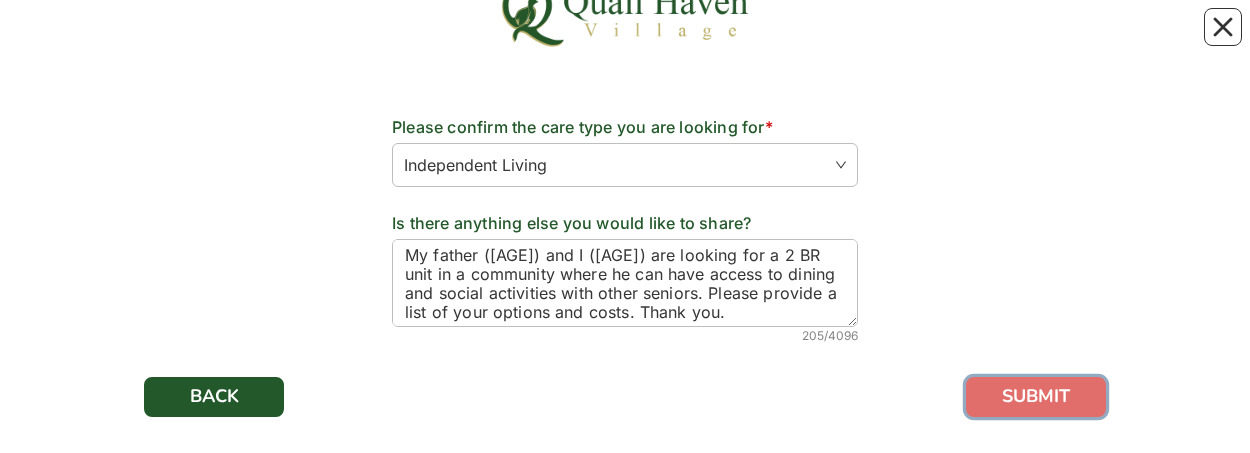 click on "SUBMIT" at bounding box center (1036, 397) 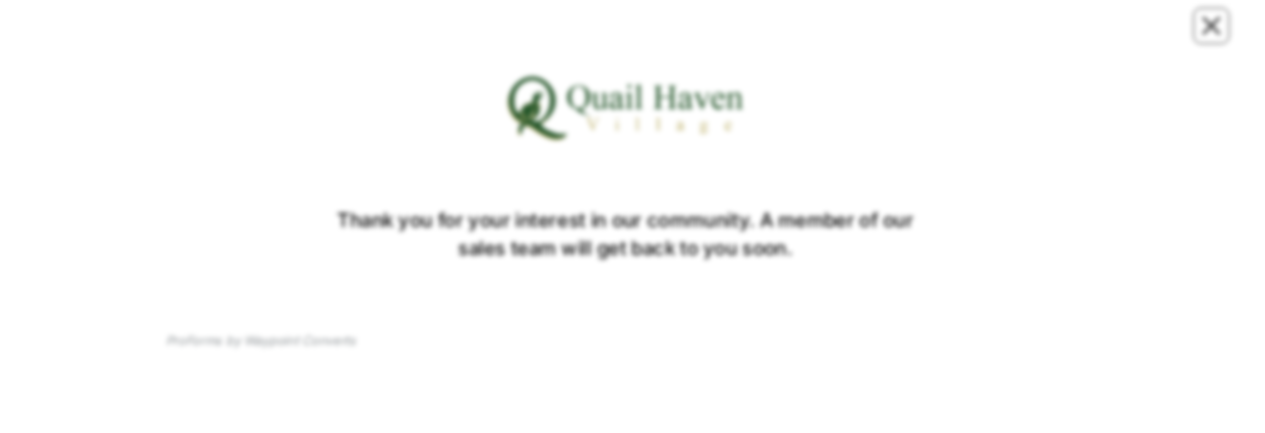 scroll, scrollTop: 0, scrollLeft: 0, axis: both 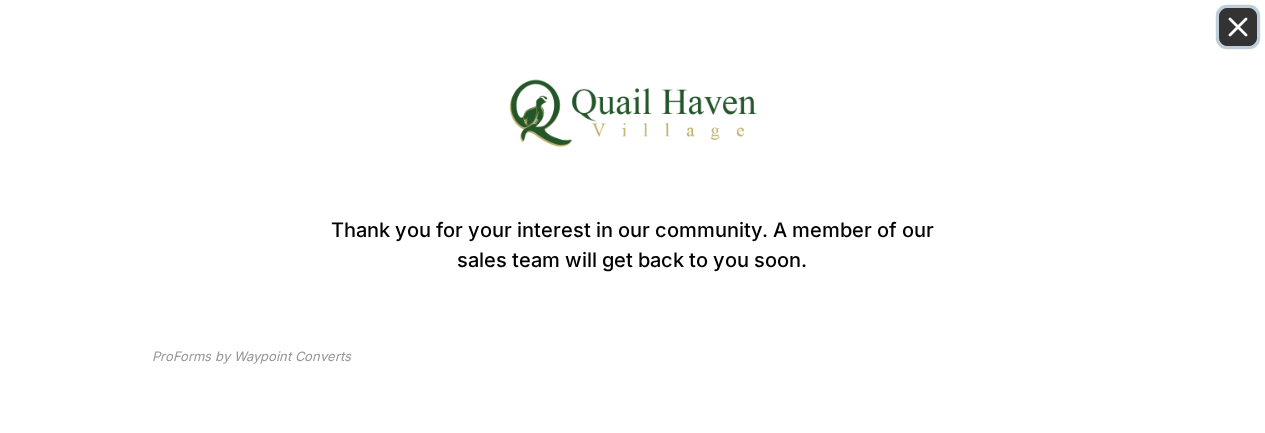 click 